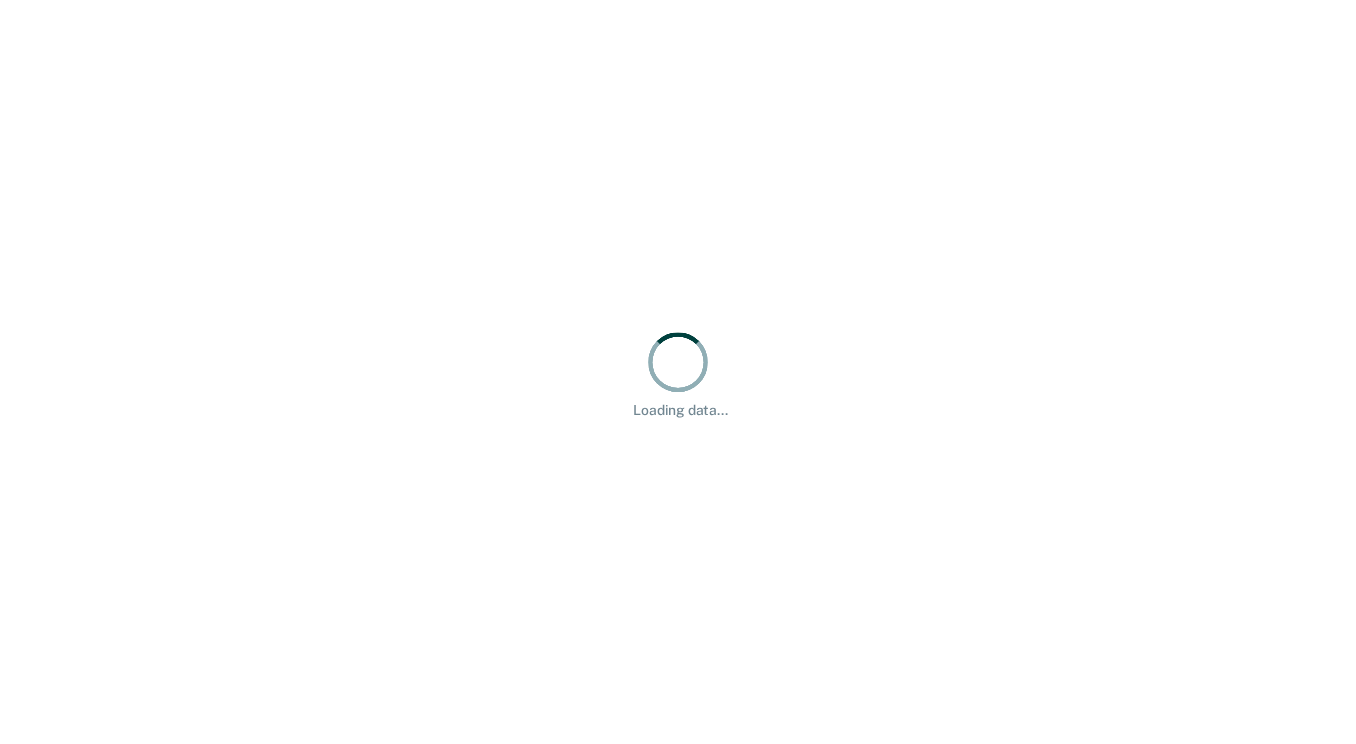 scroll, scrollTop: 0, scrollLeft: 0, axis: both 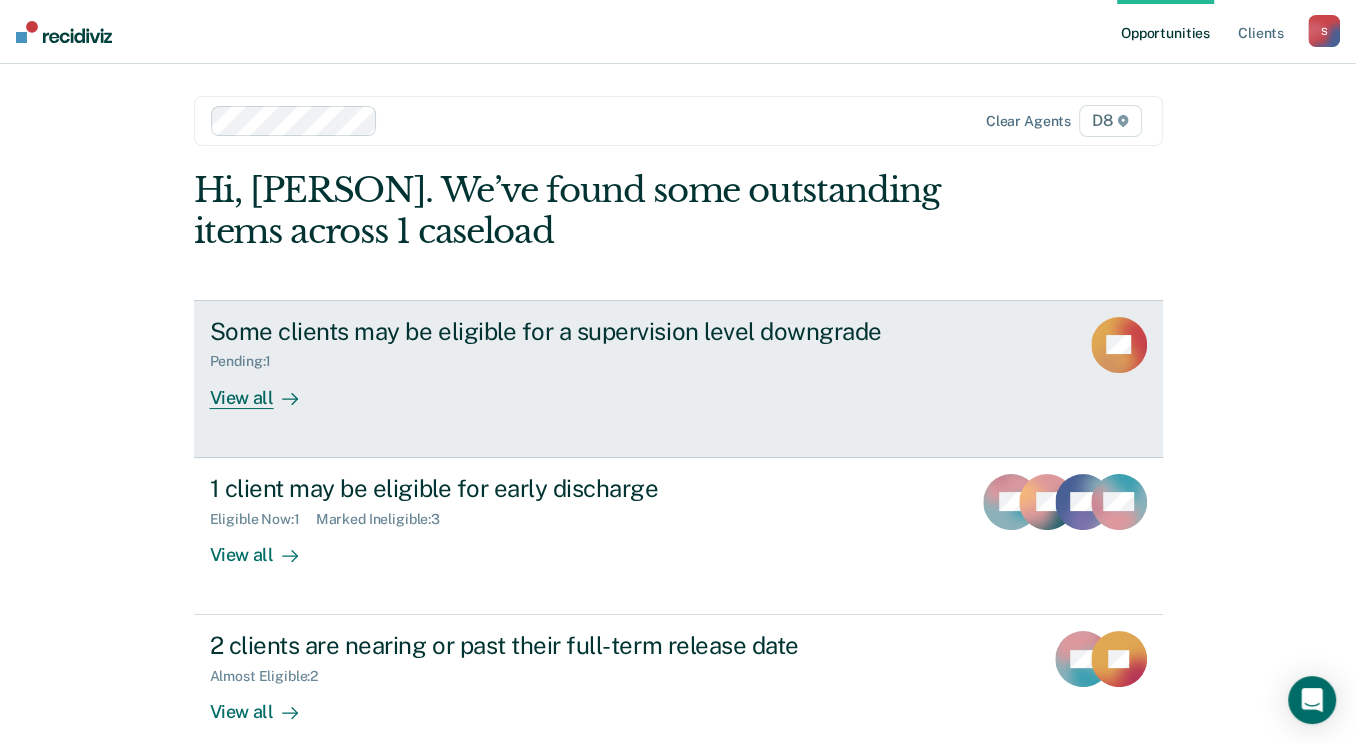 click on "View all" at bounding box center (266, 389) 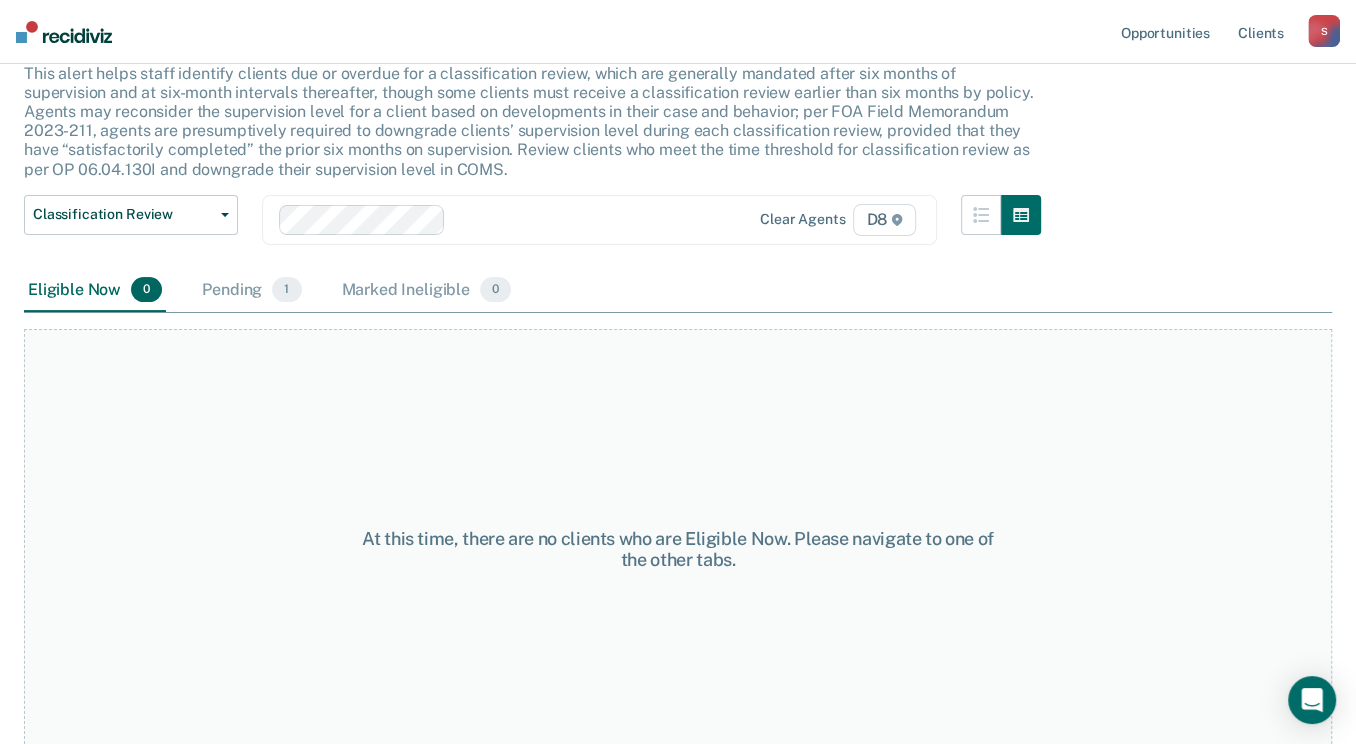 scroll, scrollTop: 154, scrollLeft: 0, axis: vertical 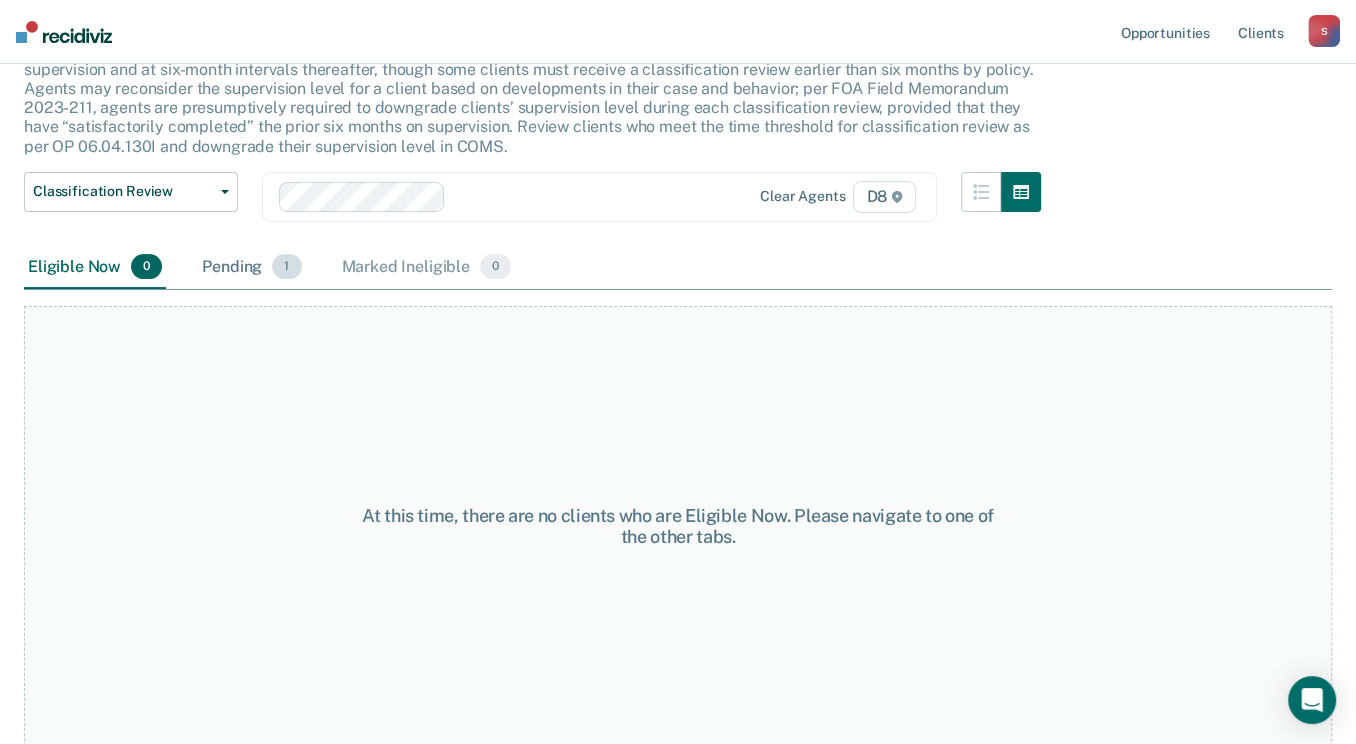 click on "Pending 1" at bounding box center (251, 268) 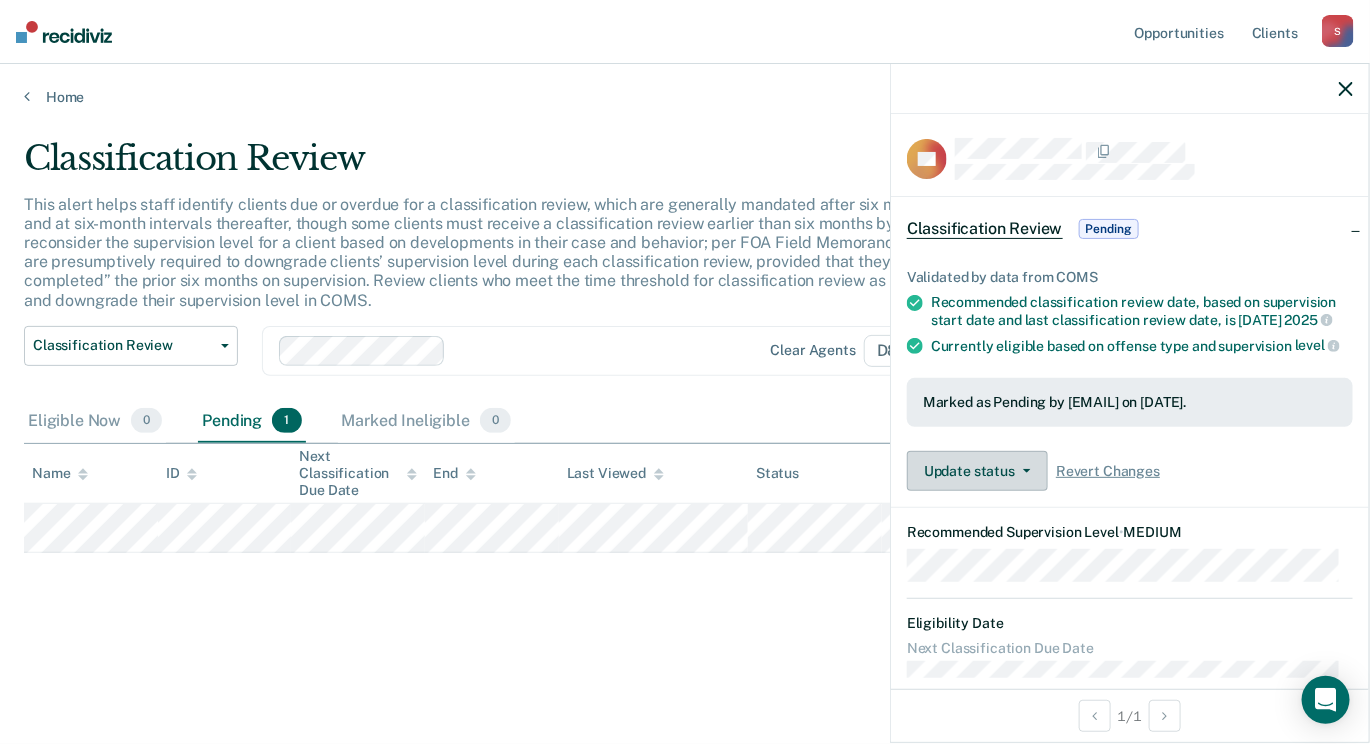 click on "Update status" at bounding box center [977, 471] 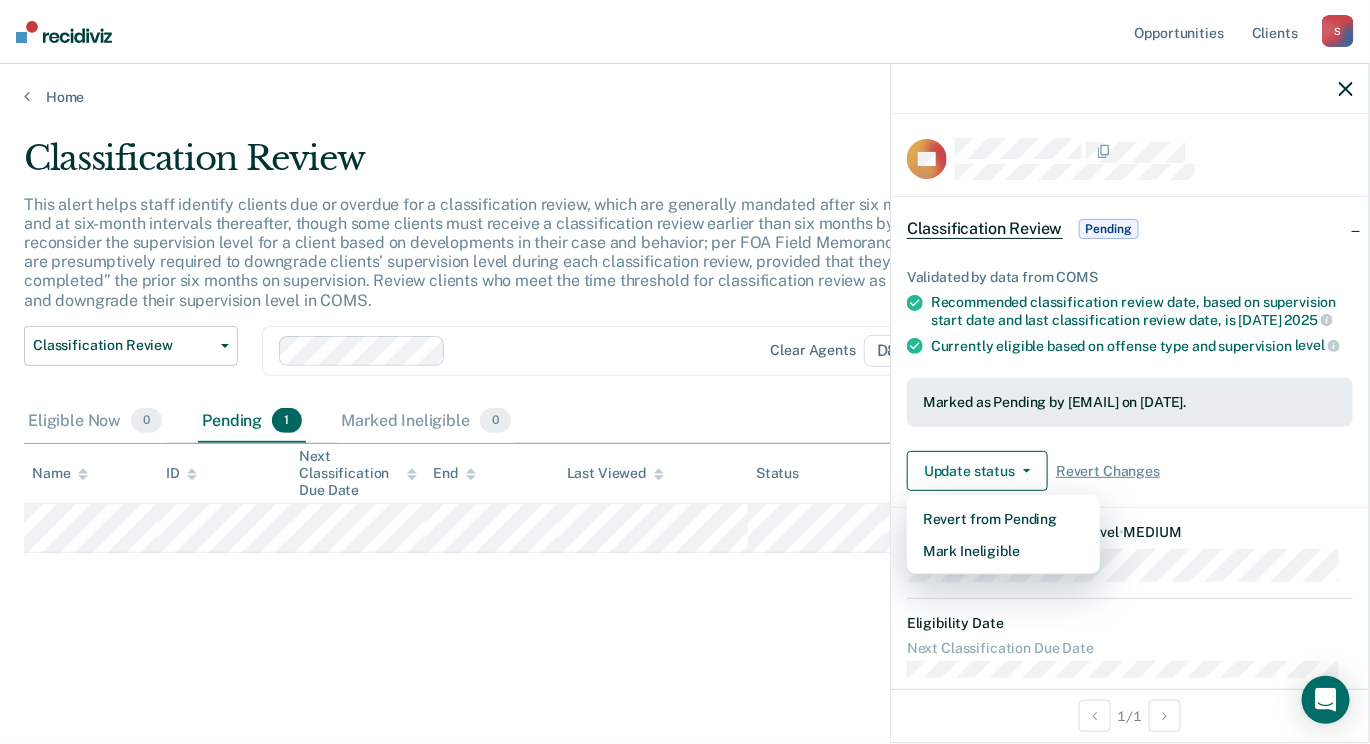 click on "This alert helps staff identify clients due or overdue for a classification review, which are generally mandated after six months of supervision and at six-month intervals thereafter, though some clients must receive a classification review earlier than six months by policy. Agents may reconsider the supervision level for a client based on developments in their case and behavior; per FOA Field Memorandum 2023-211, agents are presumptively required to downgrade clients’ supervision level during each classification review, provided that they have “satisfactorily completed” the prior six months on supervision. Review clients who meet the time threshold for classification review as per OP 06.04.130I and downgrade their supervision level in COMS." at bounding box center (538, 260) 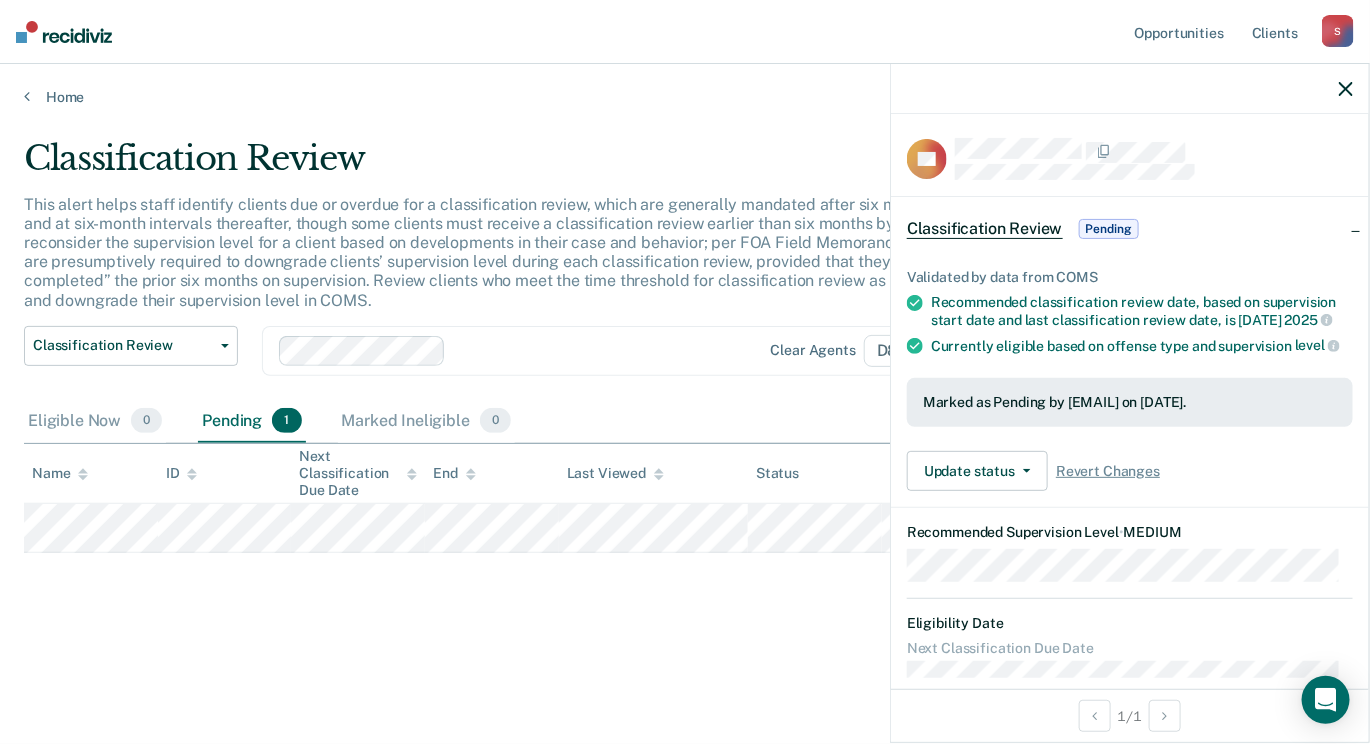 click on "Home" at bounding box center [685, 85] 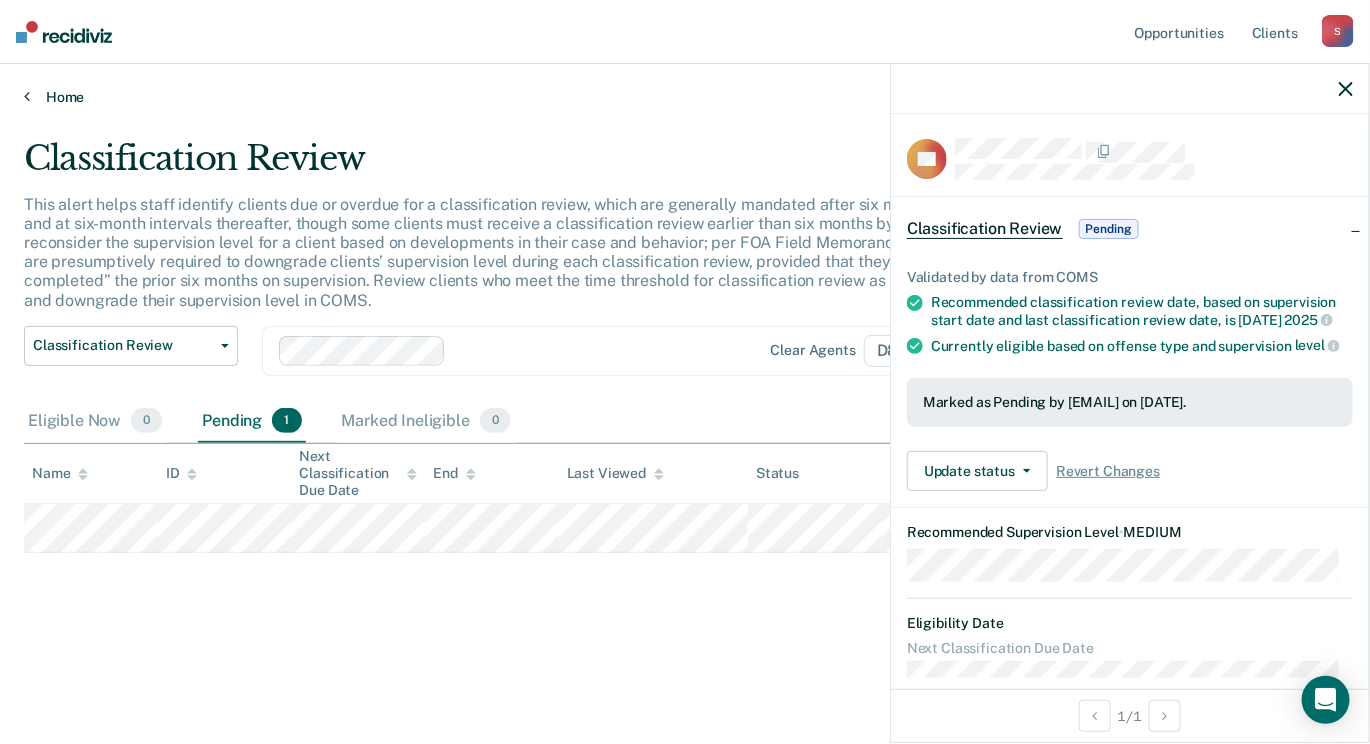 click at bounding box center (27, 96) 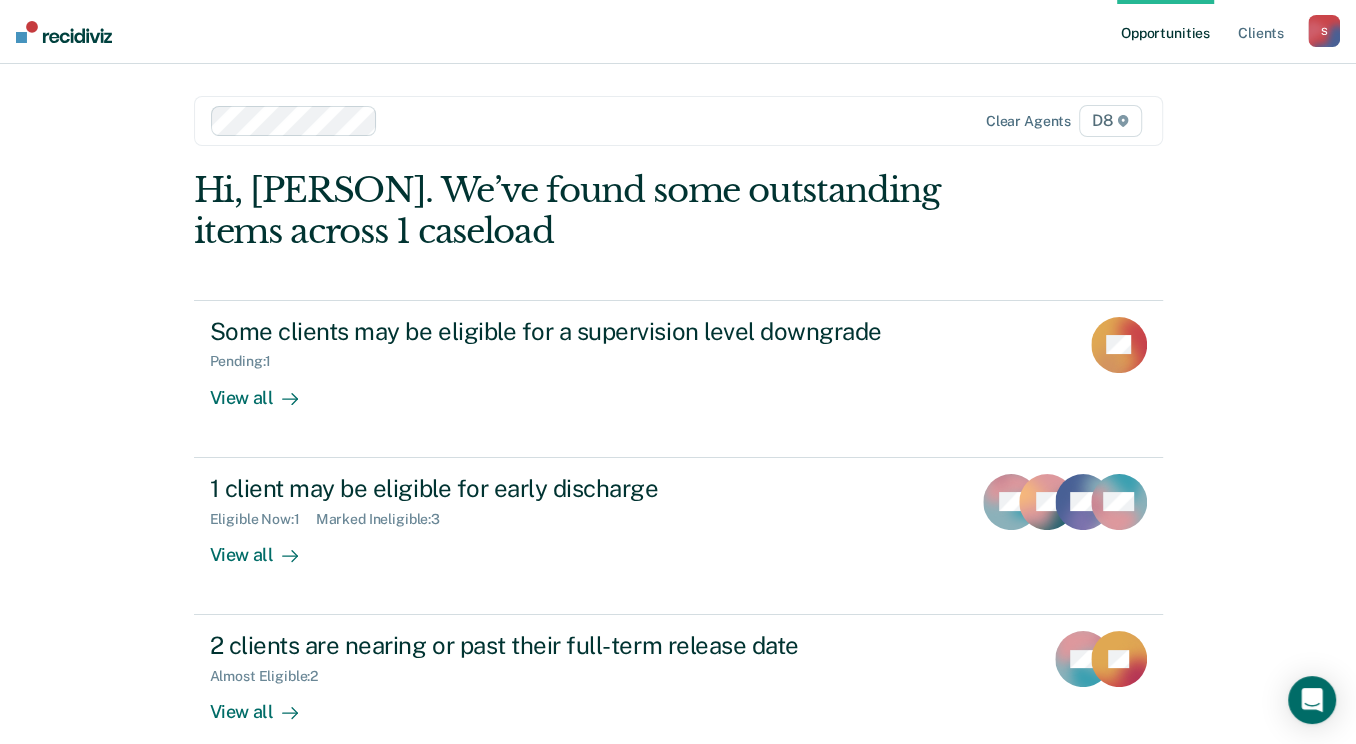 scroll, scrollTop: 100, scrollLeft: 0, axis: vertical 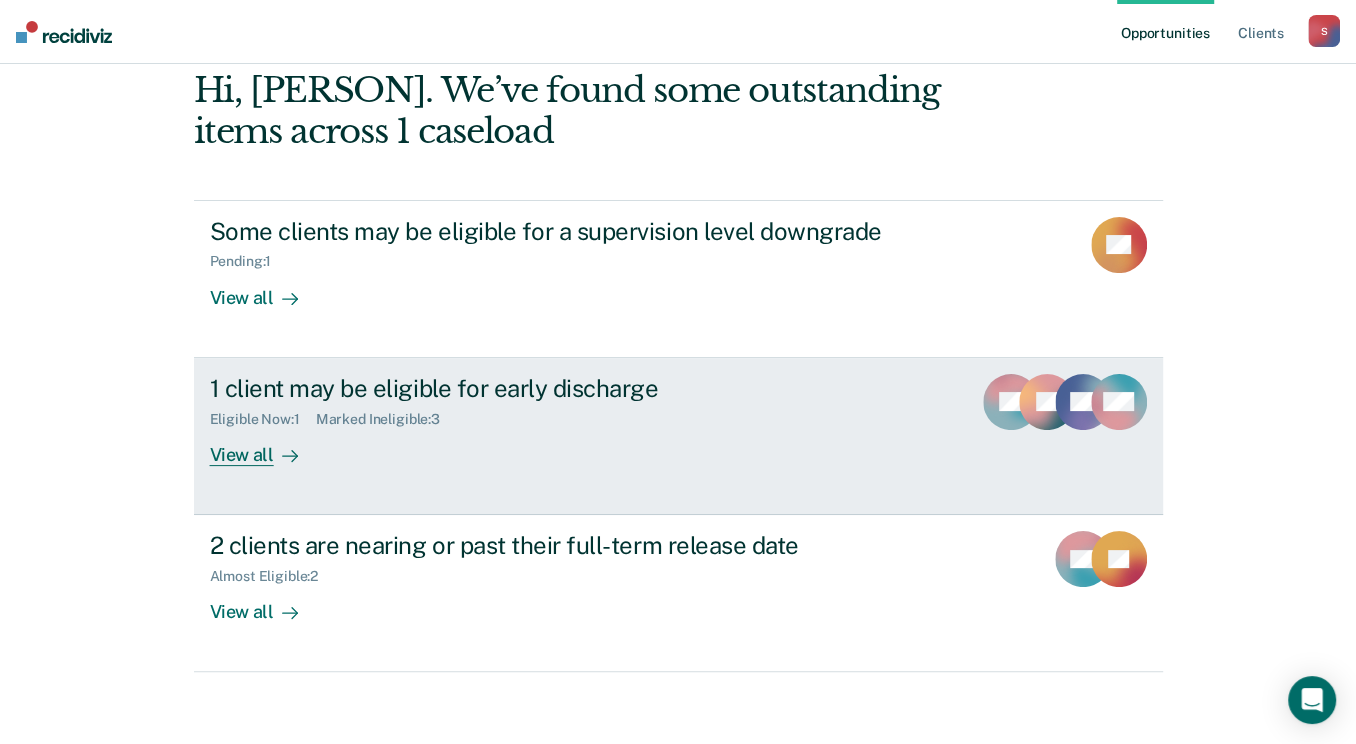 click on "View all" at bounding box center [266, 446] 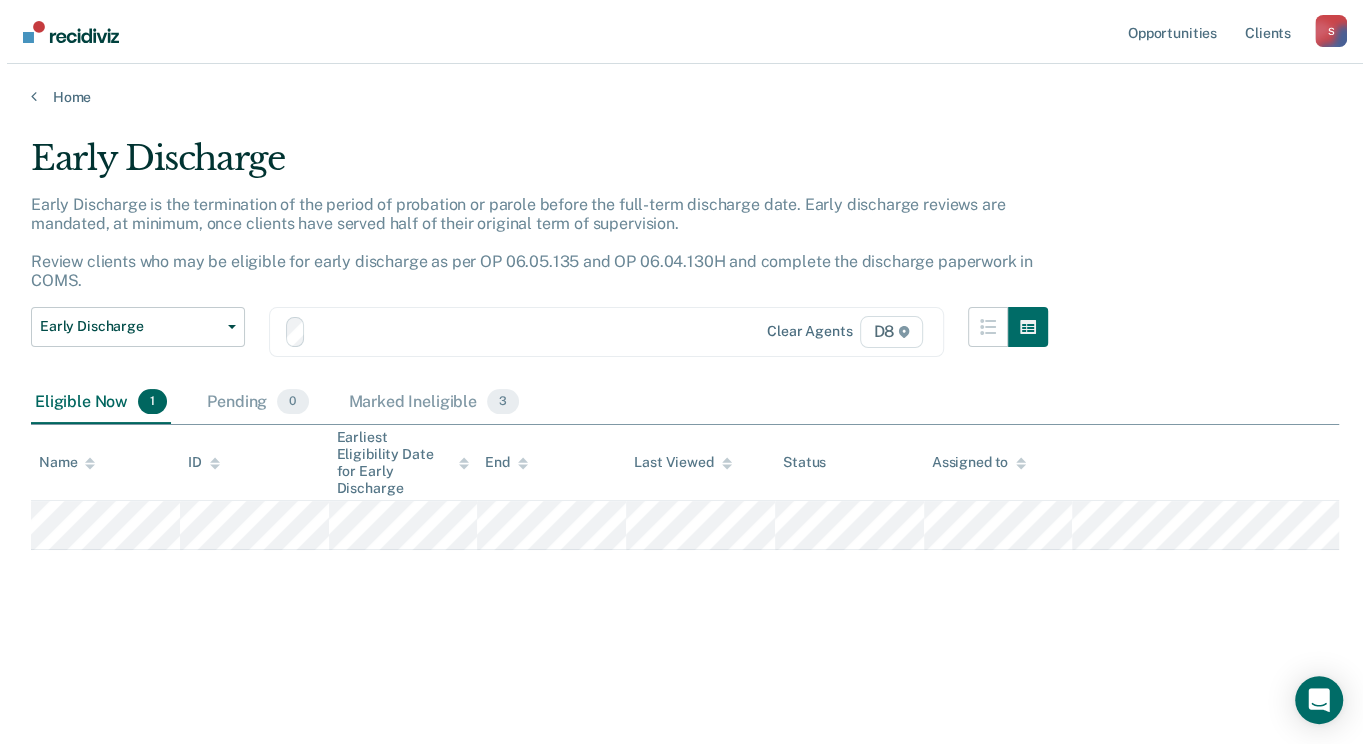 scroll, scrollTop: 0, scrollLeft: 0, axis: both 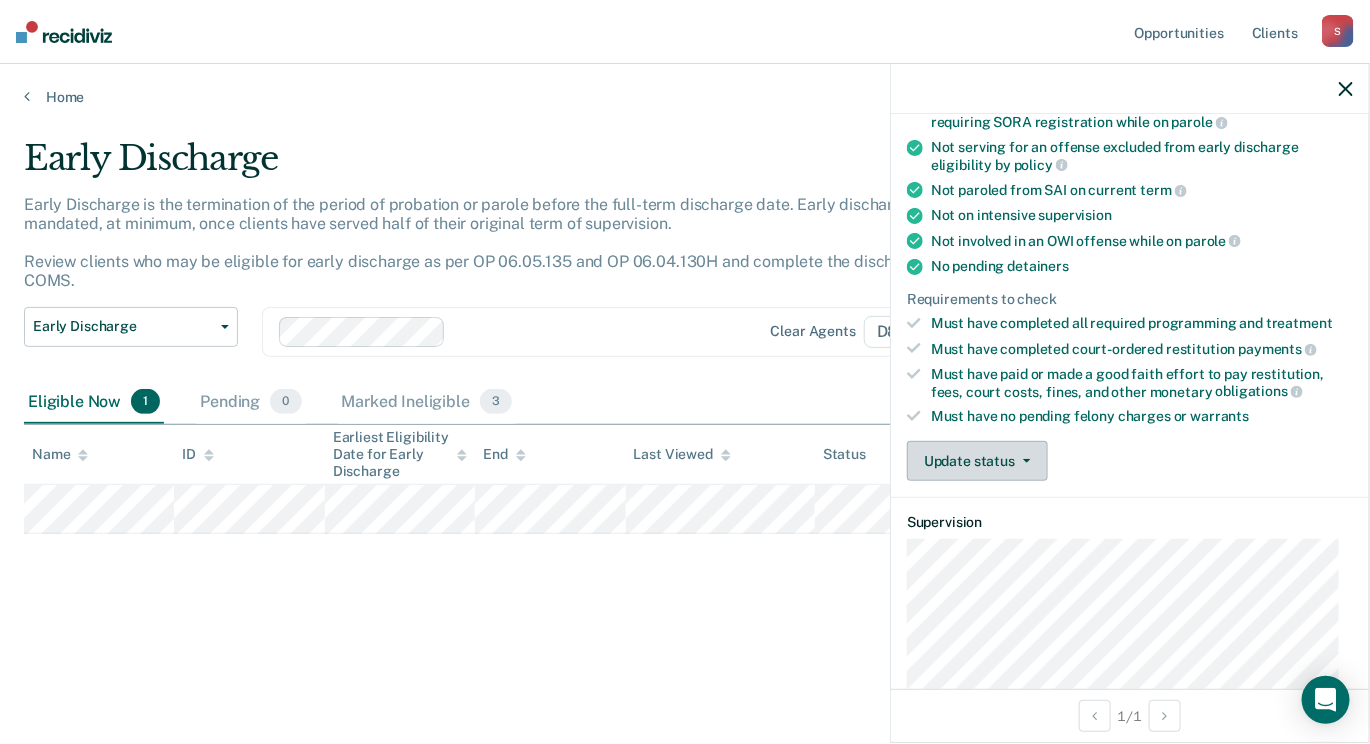 click on "Update status" at bounding box center (977, 461) 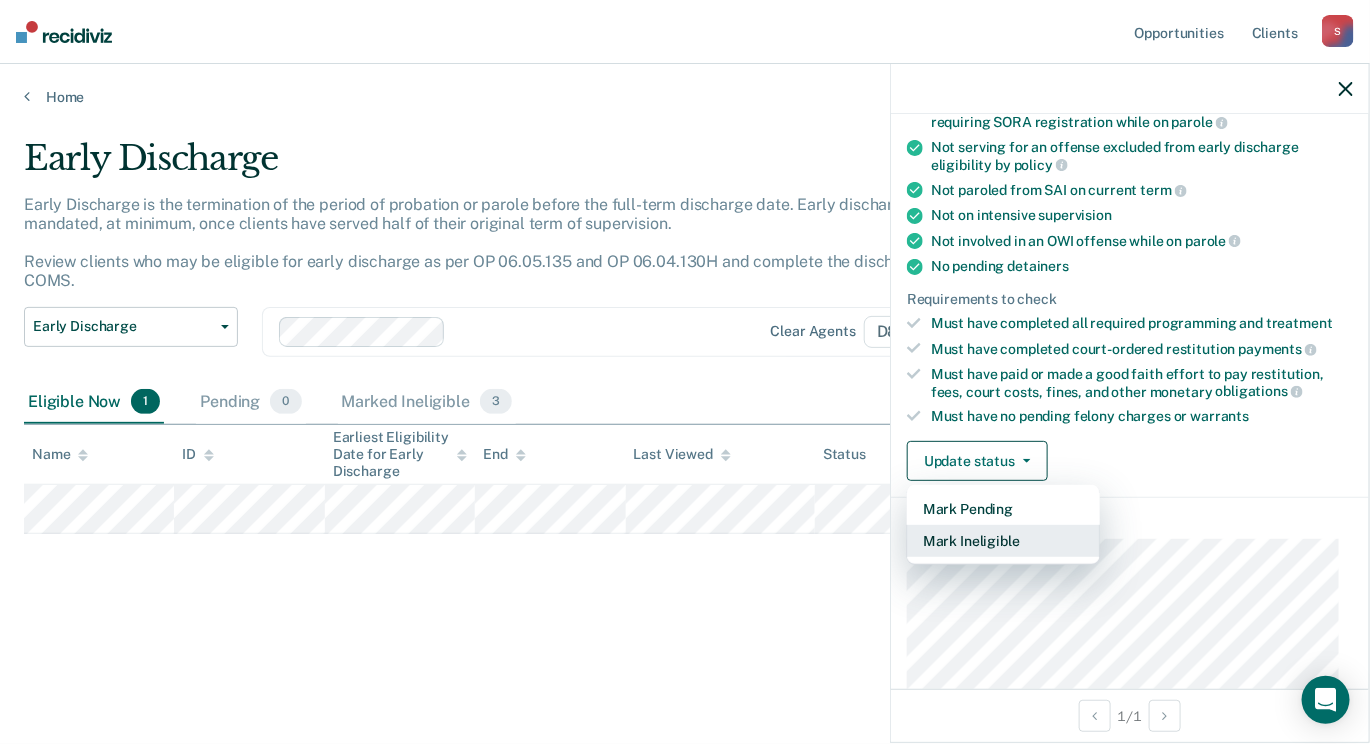 click on "Mark Ineligible" at bounding box center [1003, 541] 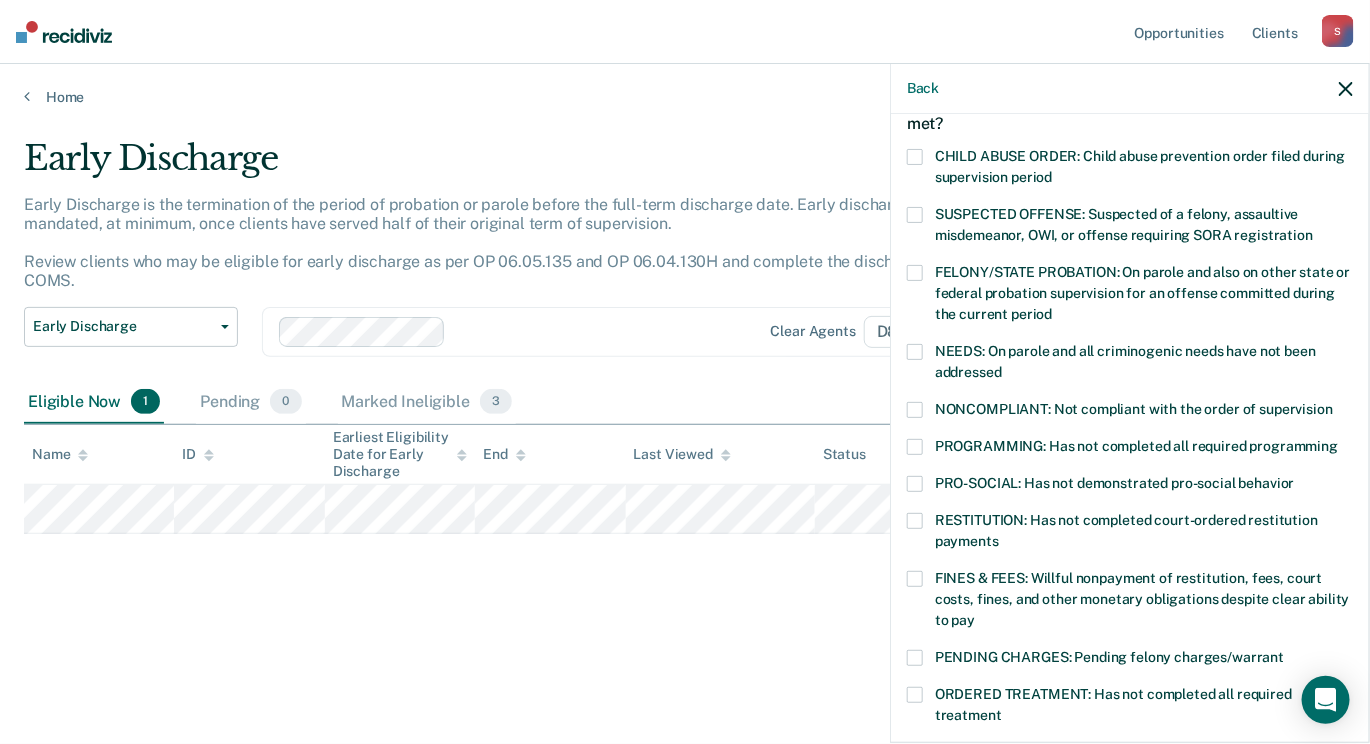 scroll, scrollTop: 100, scrollLeft: 0, axis: vertical 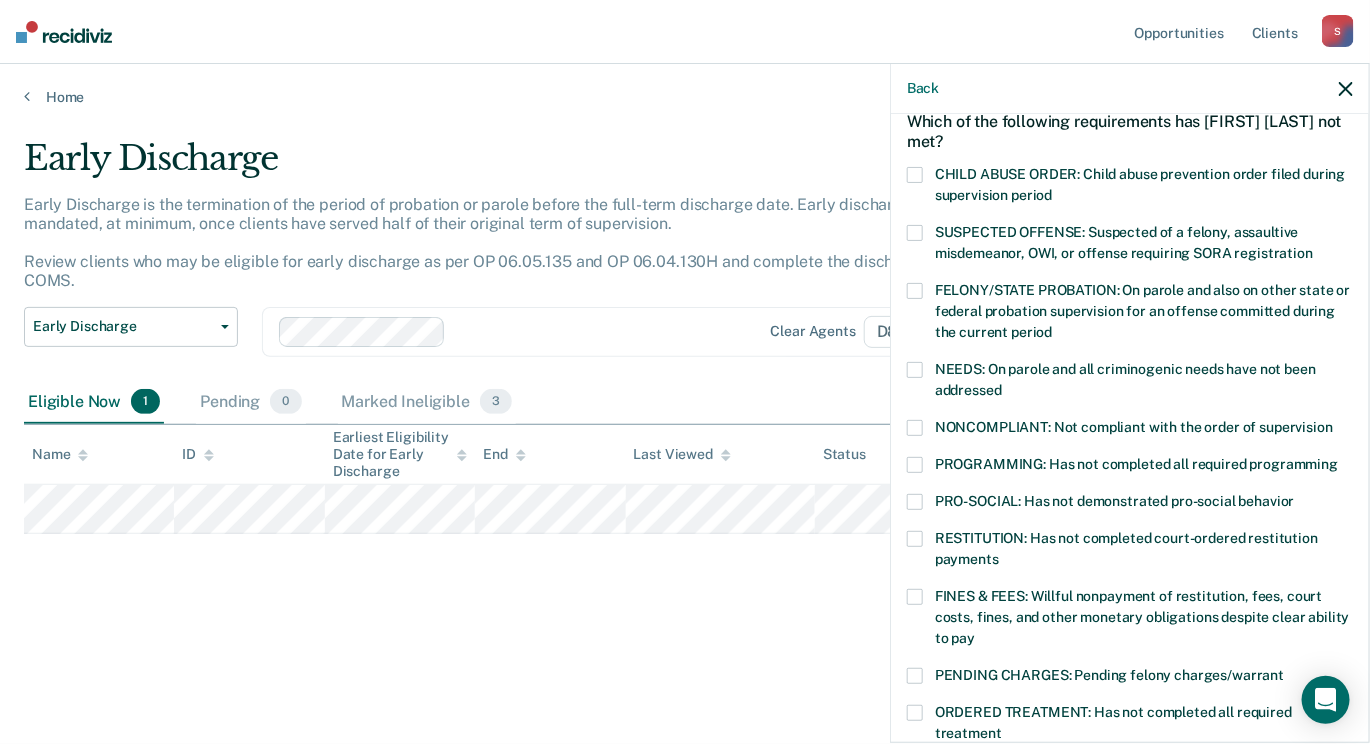 click at bounding box center [915, 370] 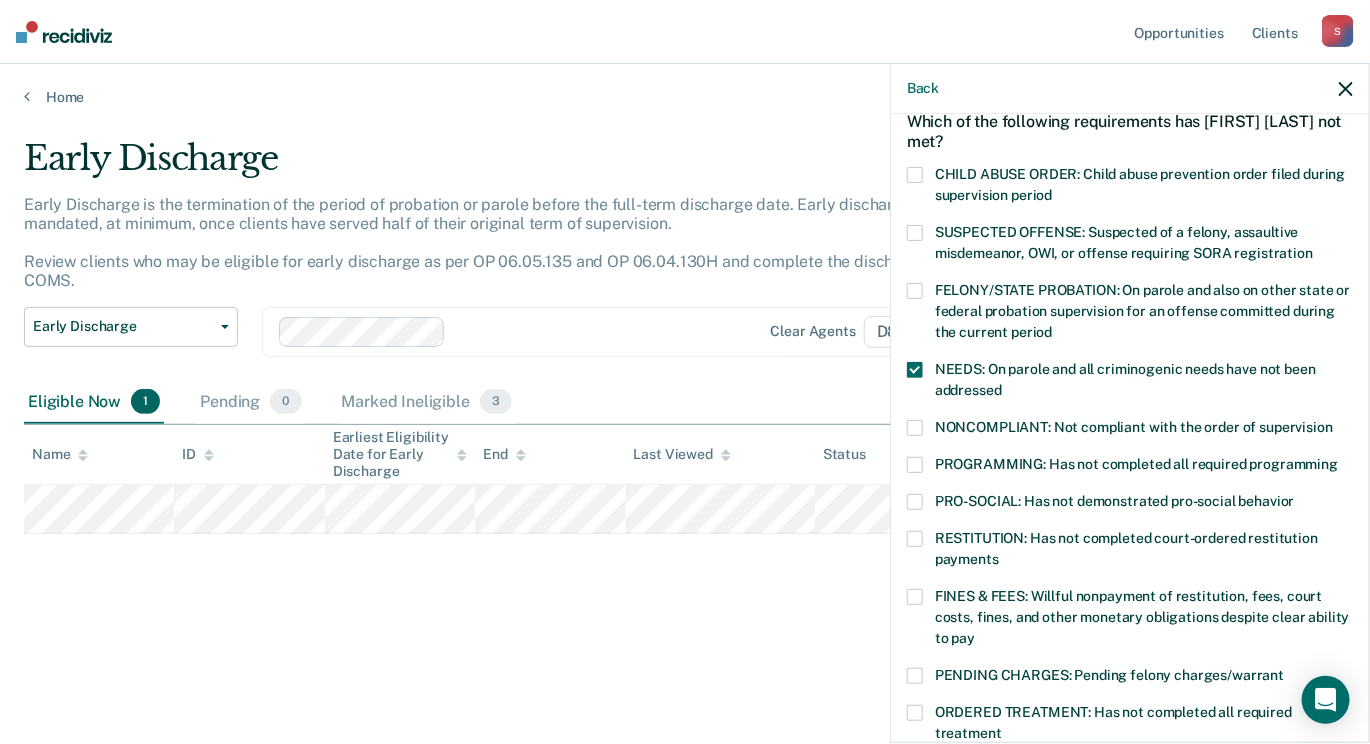 click at bounding box center (915, 428) 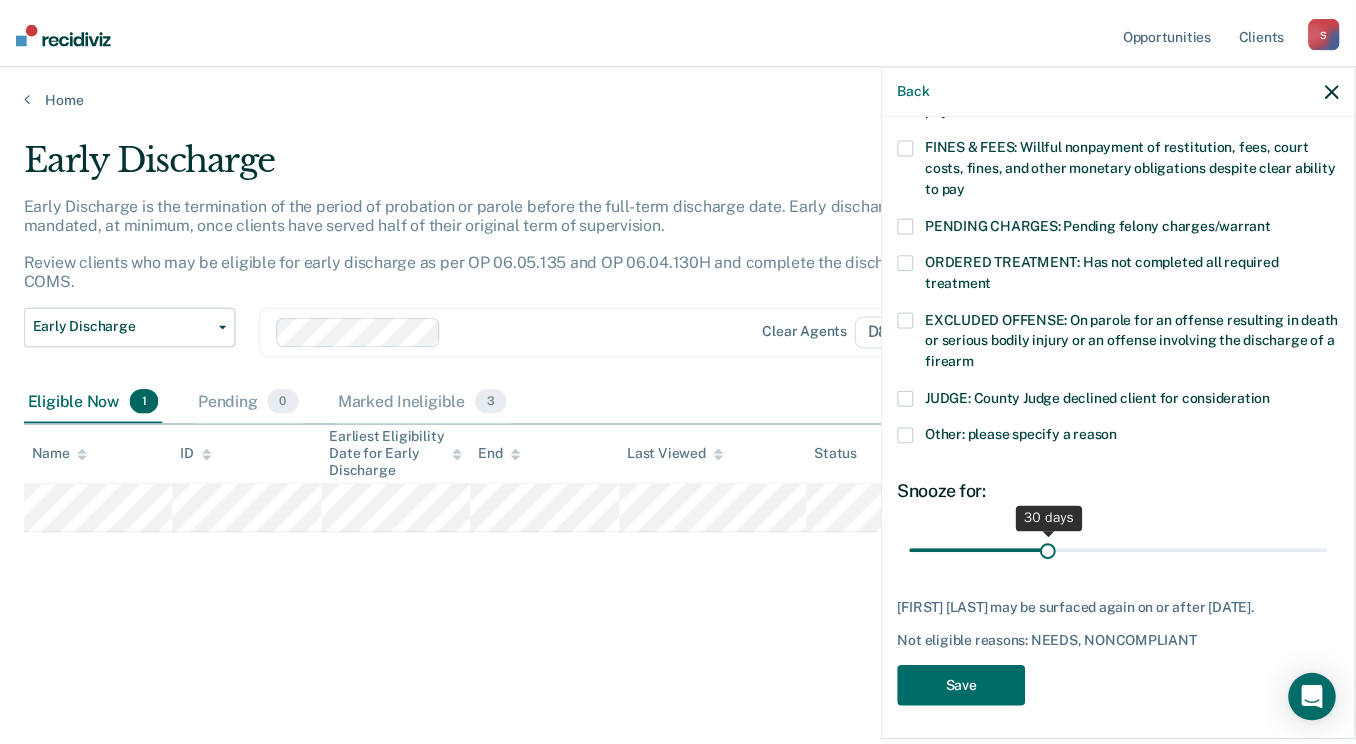 scroll, scrollTop: 552, scrollLeft: 0, axis: vertical 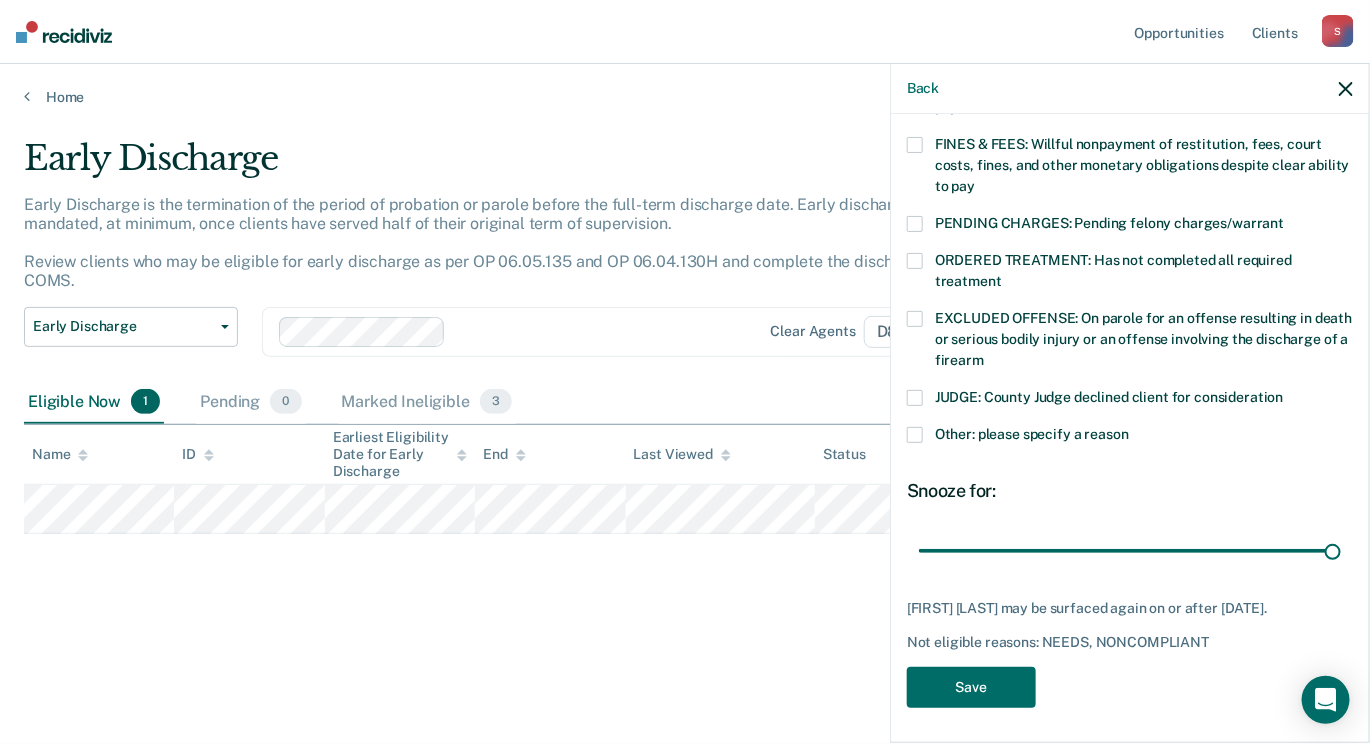 drag, startPoint x: 1054, startPoint y: 545, endPoint x: 1339, endPoint y: 575, distance: 286.5746 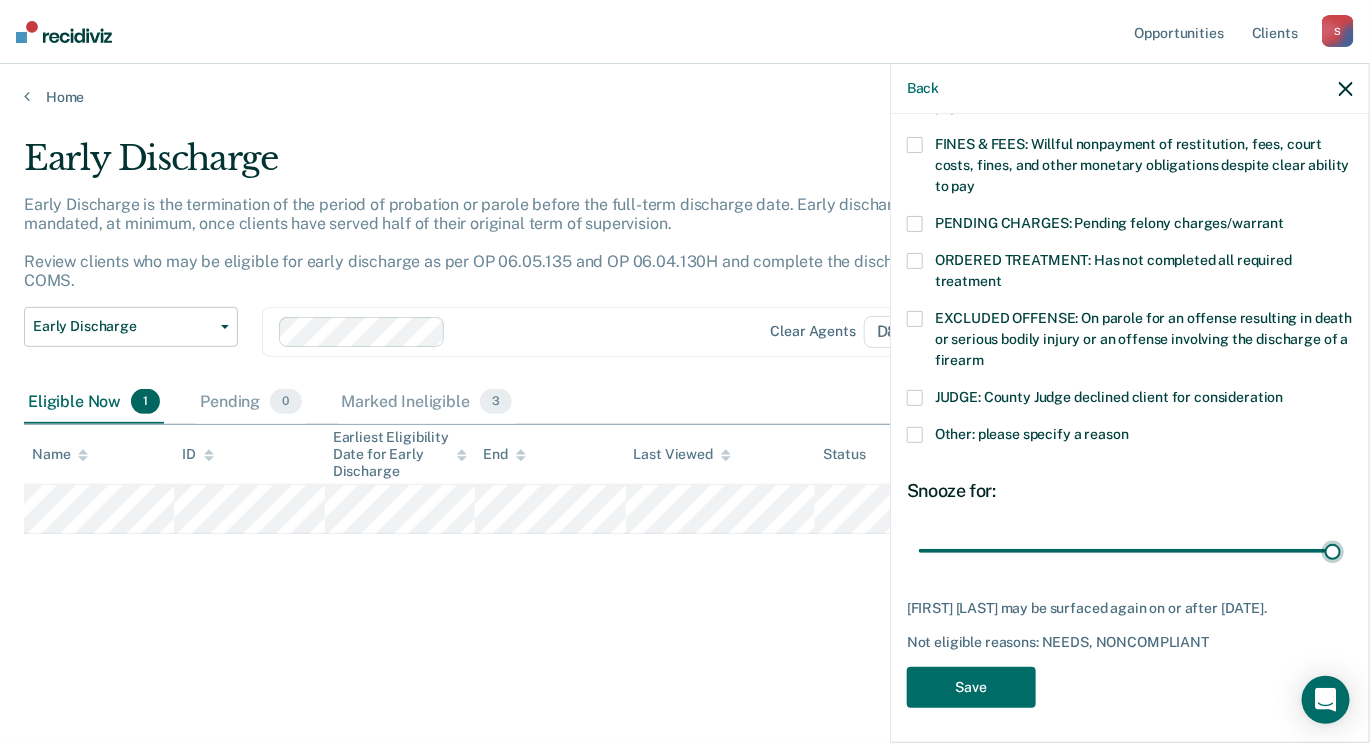 type on "90" 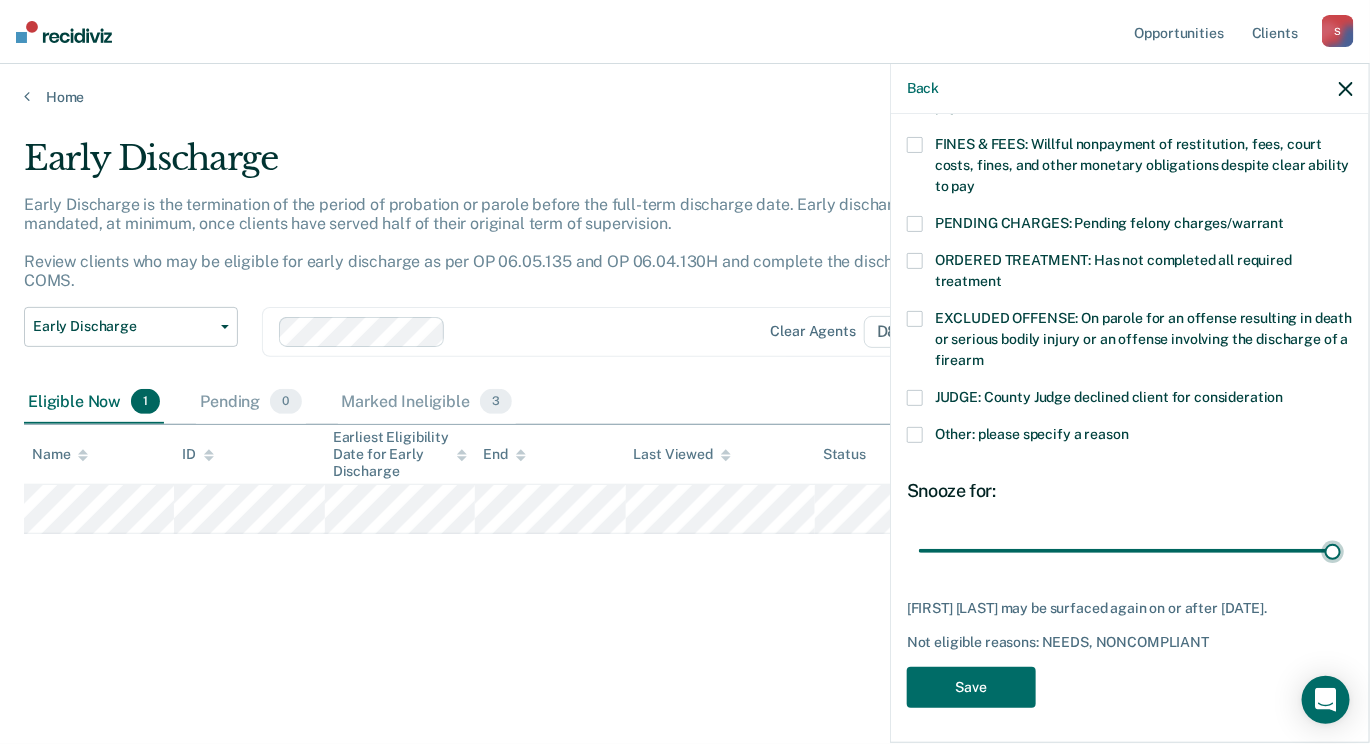 click at bounding box center [1130, 550] 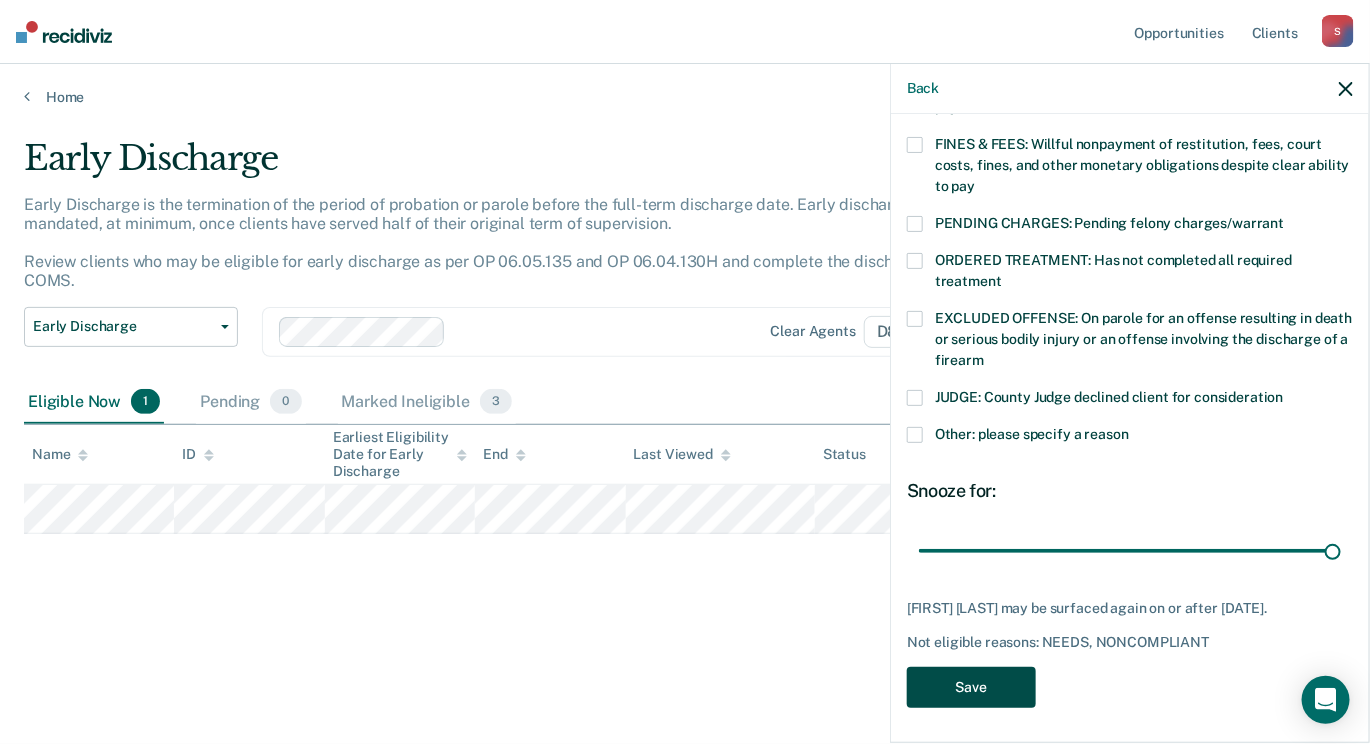 click on "Save" at bounding box center [971, 687] 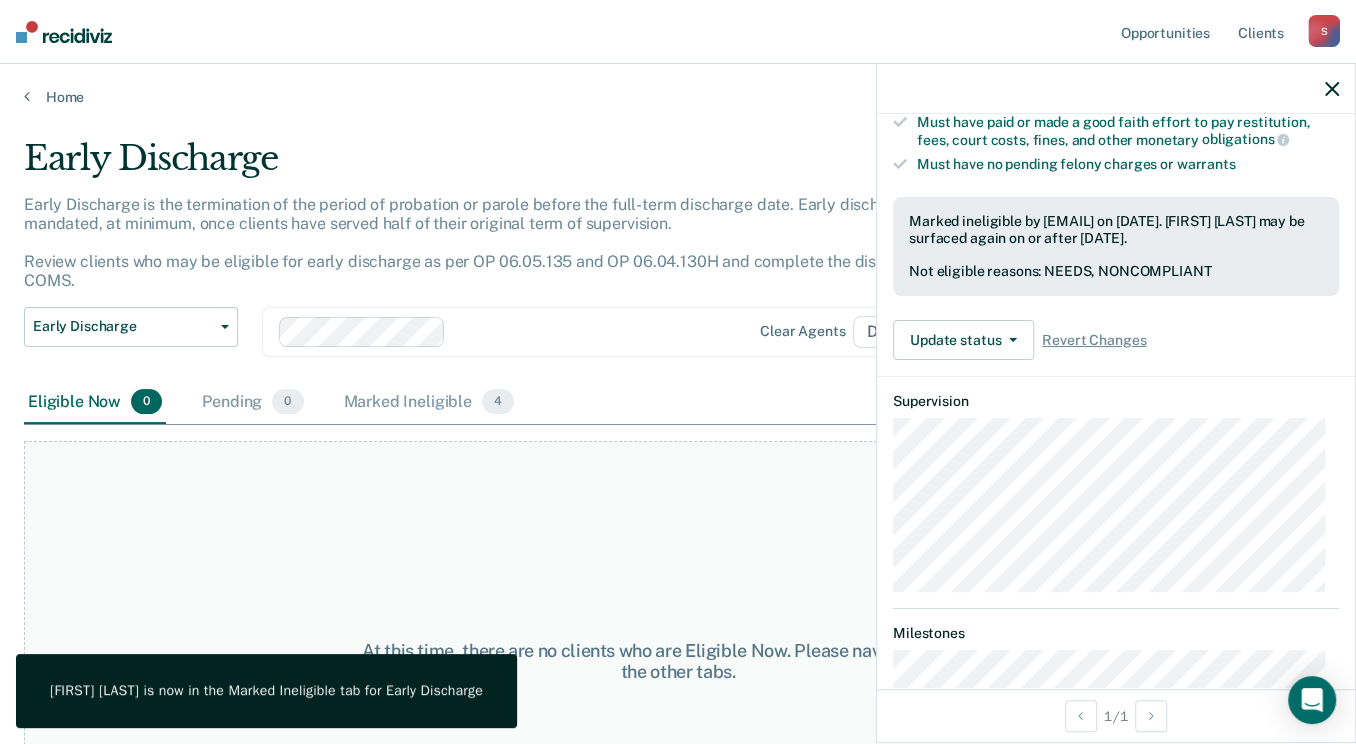 click at bounding box center [1332, 89] 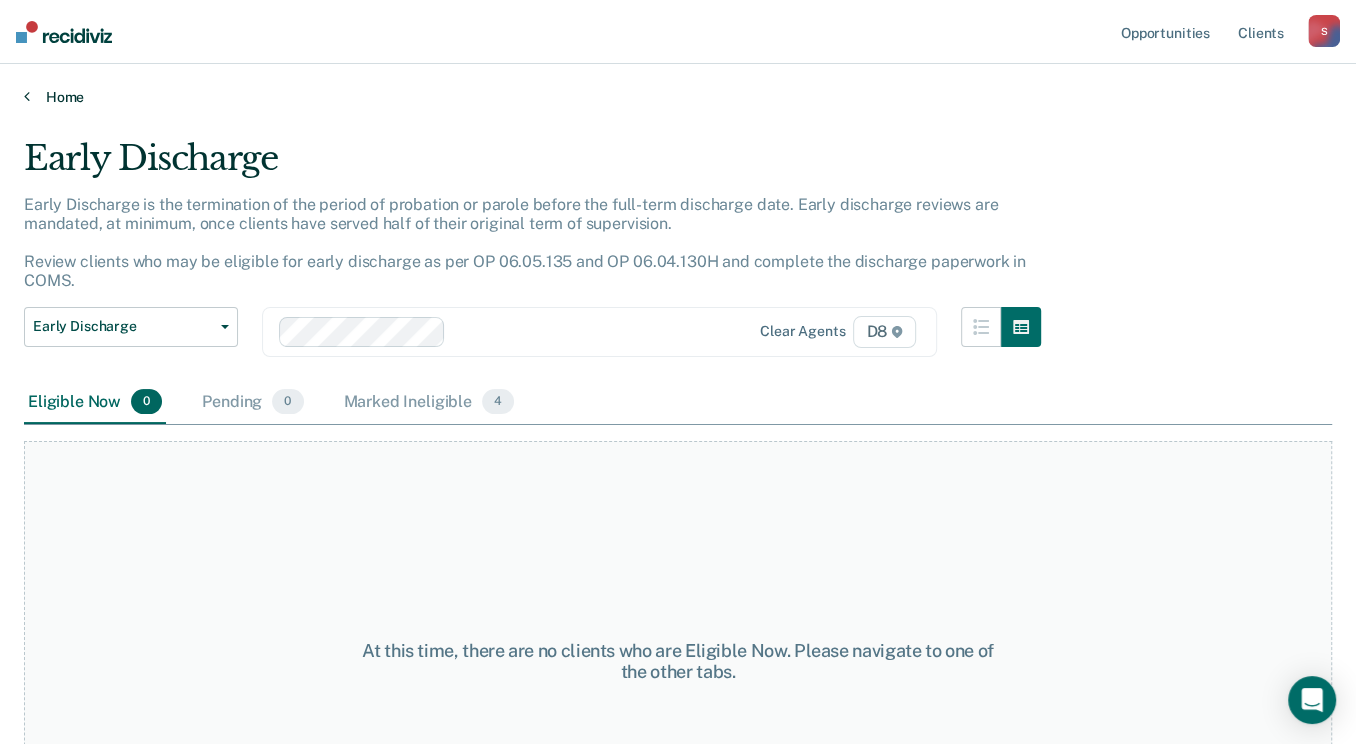 click at bounding box center [27, 96] 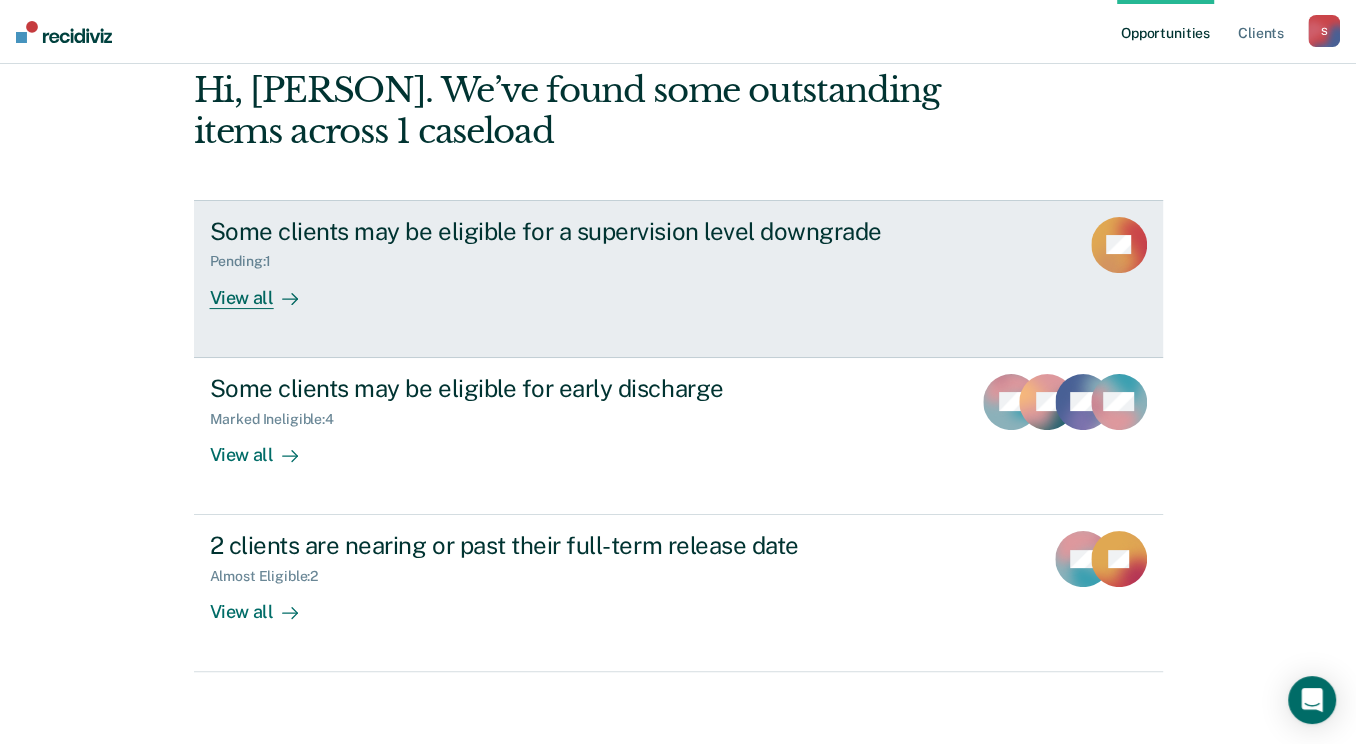 scroll, scrollTop: 106, scrollLeft: 0, axis: vertical 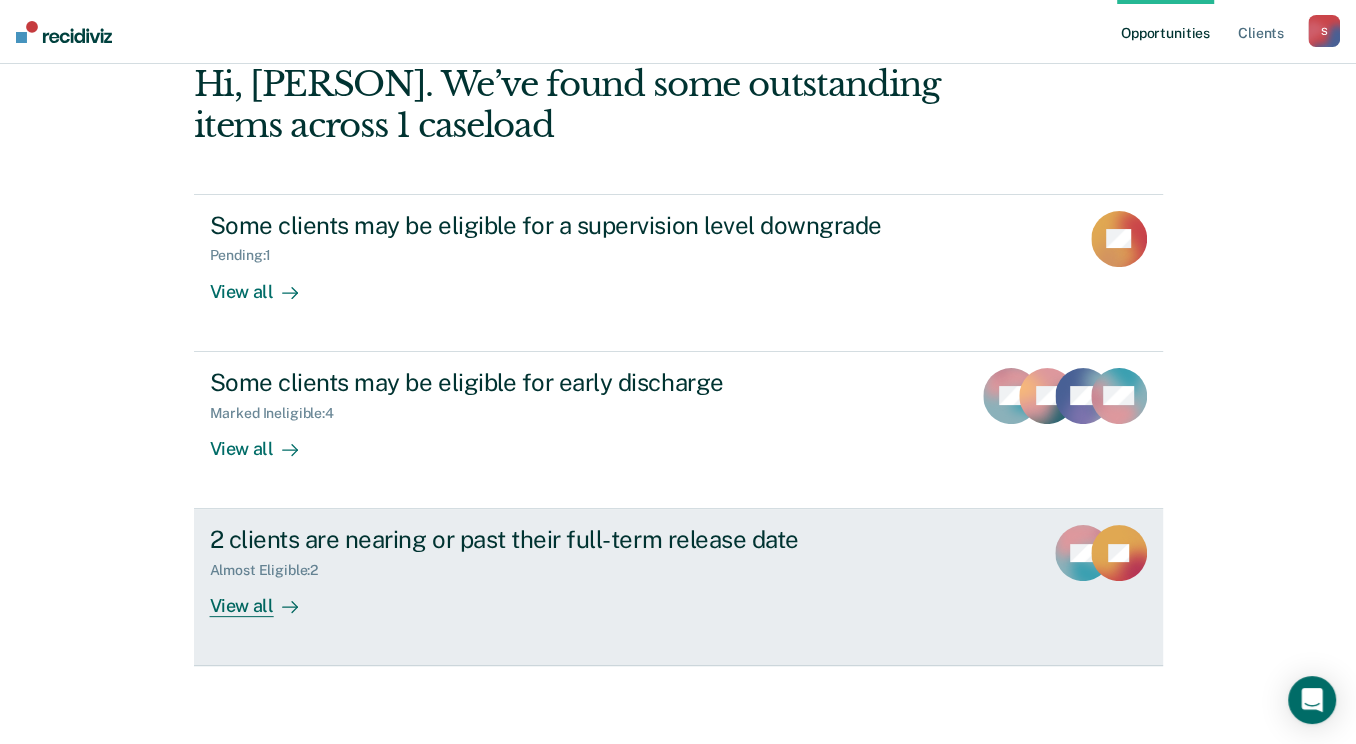 click on "View all" at bounding box center [266, 598] 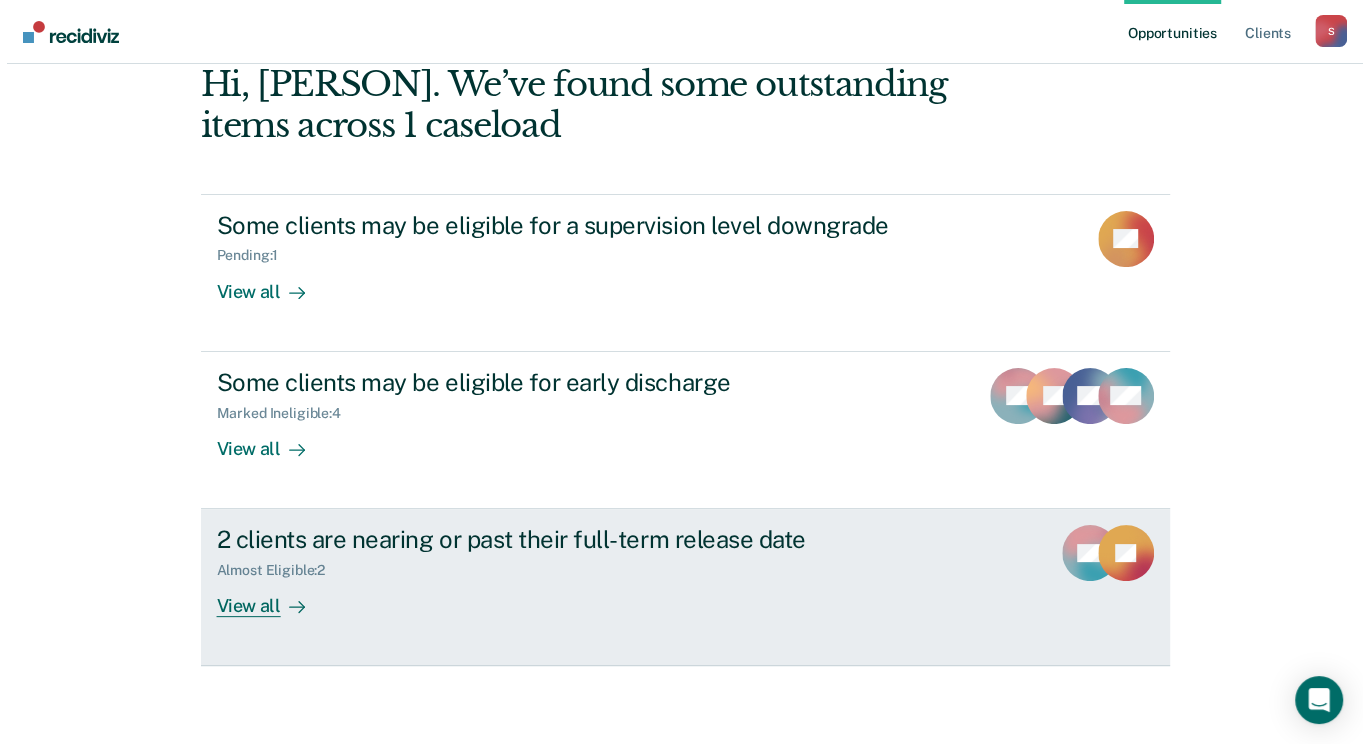 scroll, scrollTop: 0, scrollLeft: 0, axis: both 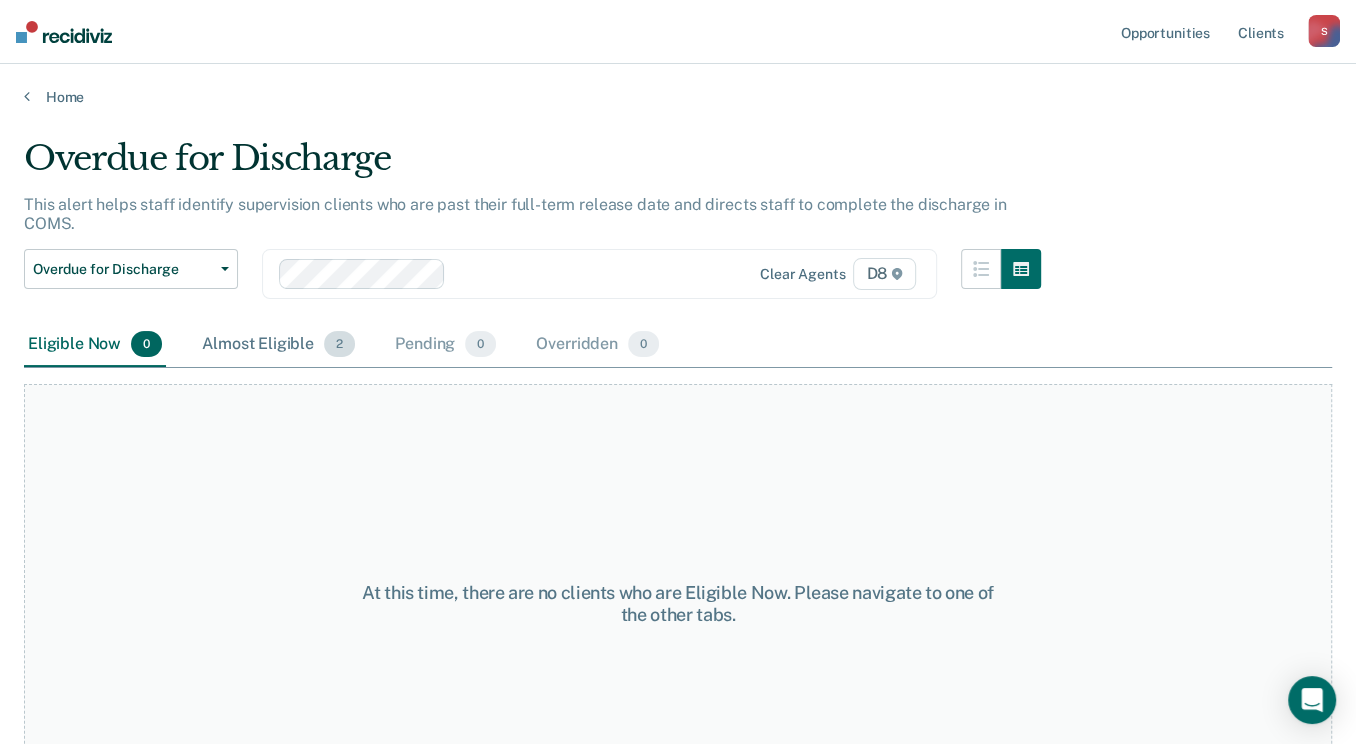 click on "Almost Eligible 2" at bounding box center (278, 345) 